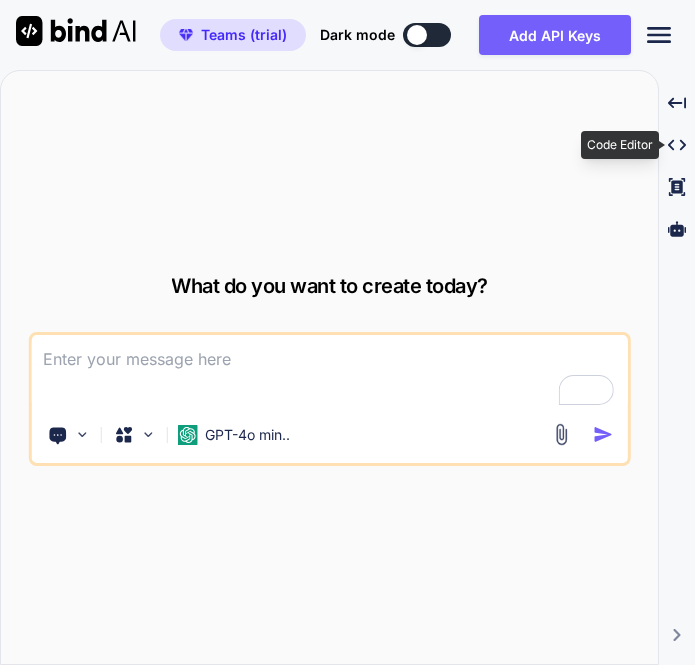 scroll, scrollTop: 0, scrollLeft: 0, axis: both 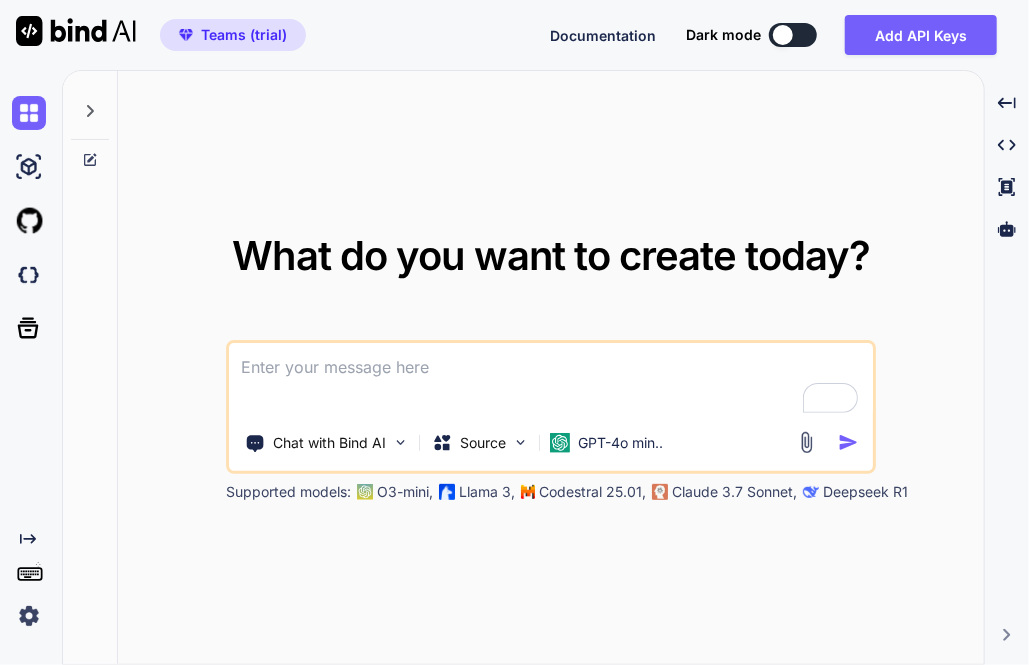 click at bounding box center [29, 616] 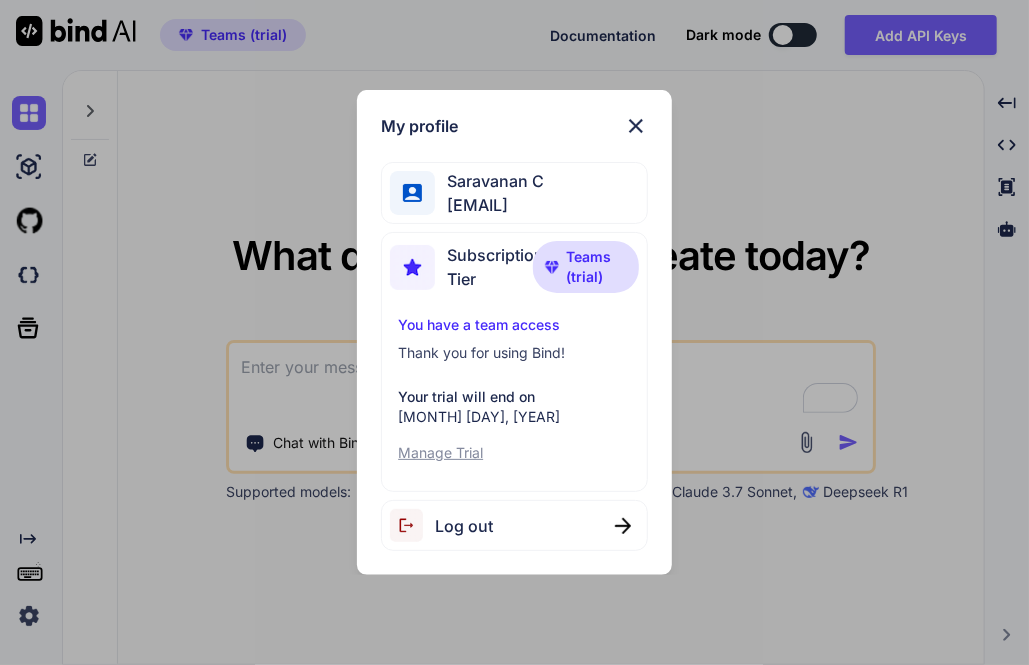 drag, startPoint x: 442, startPoint y: 209, endPoint x: 622, endPoint y: 207, distance: 180.01111 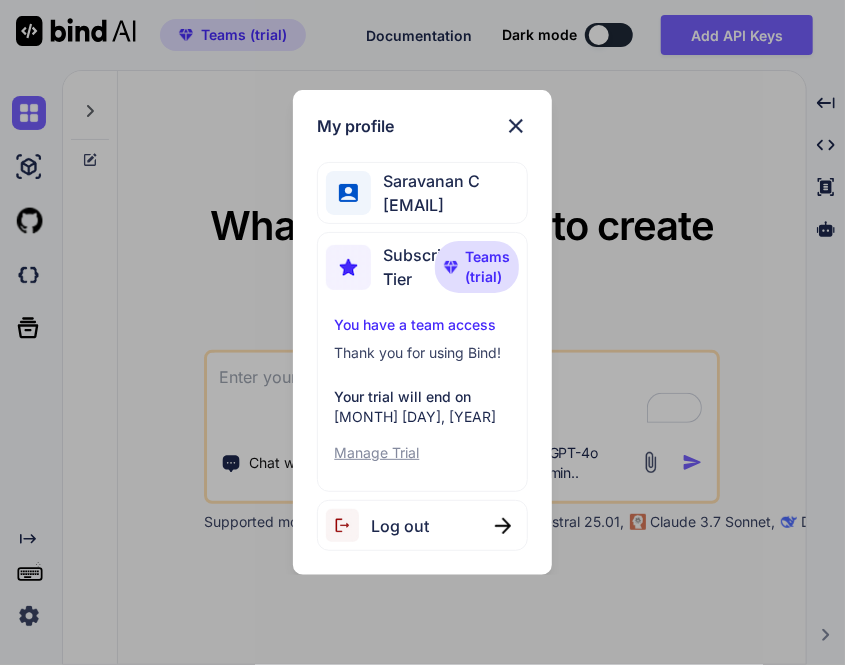 click at bounding box center [516, 126] 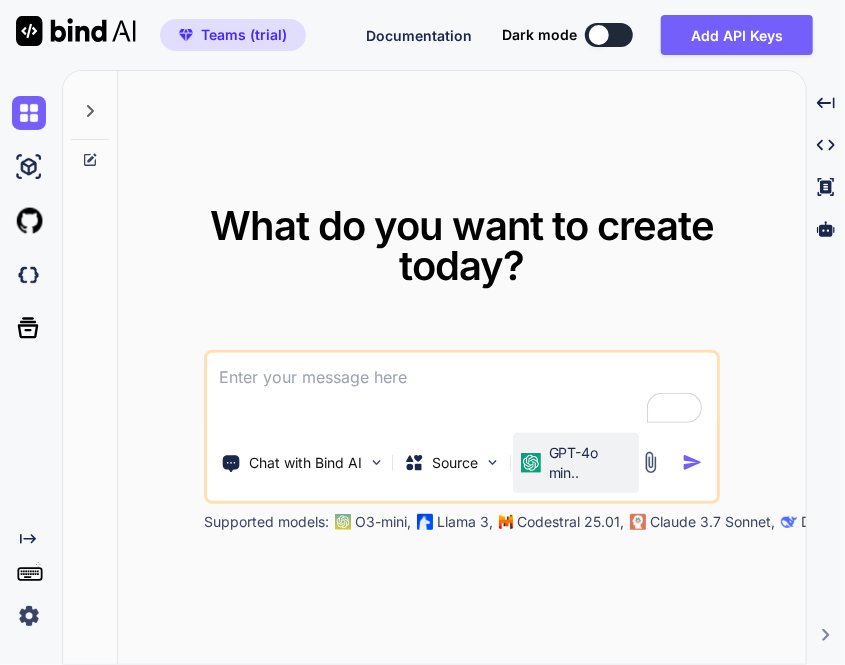 click on "GPT-4o min.." at bounding box center [576, 463] 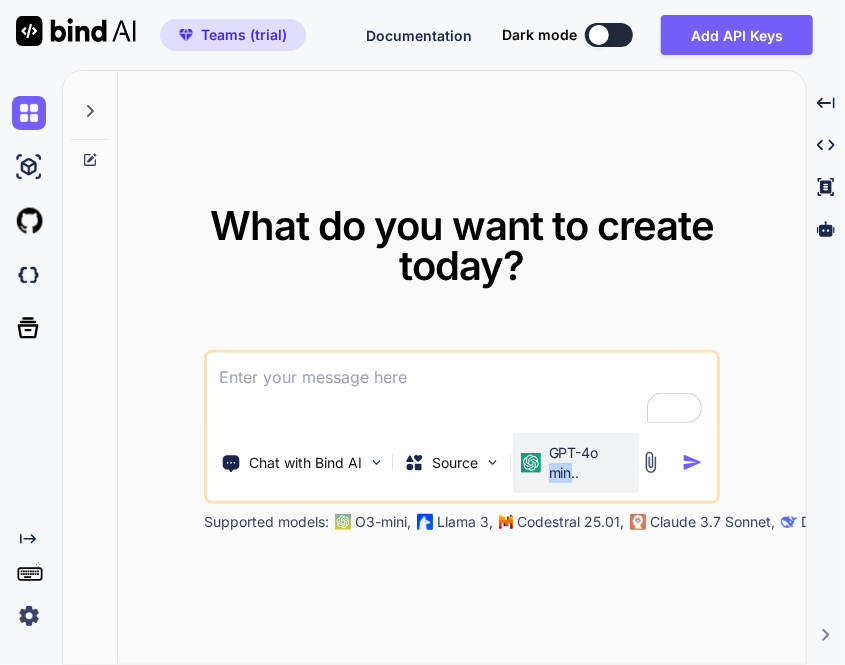click on "GPT-4o min.." at bounding box center (590, 463) 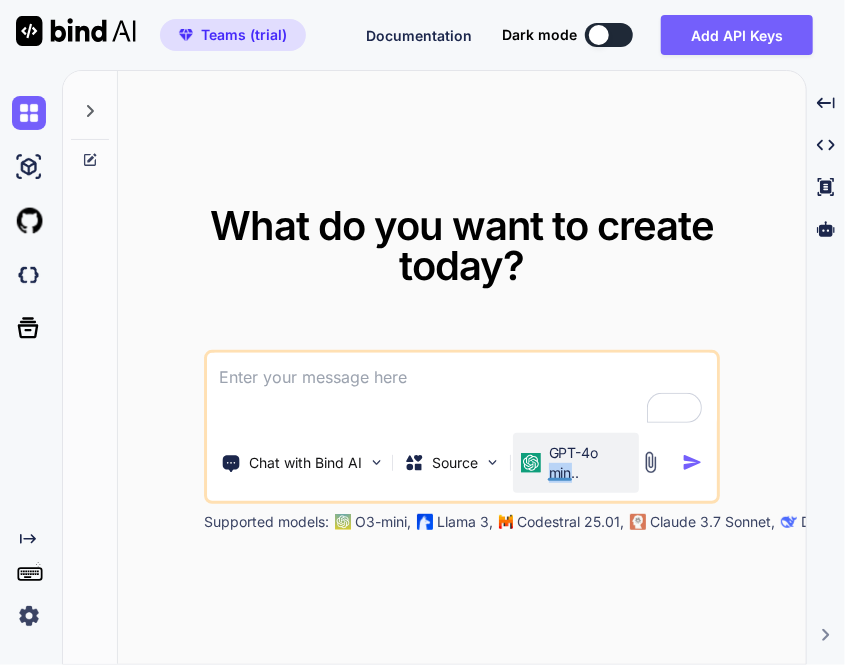 click on "GPT-4o min.." at bounding box center [590, 463] 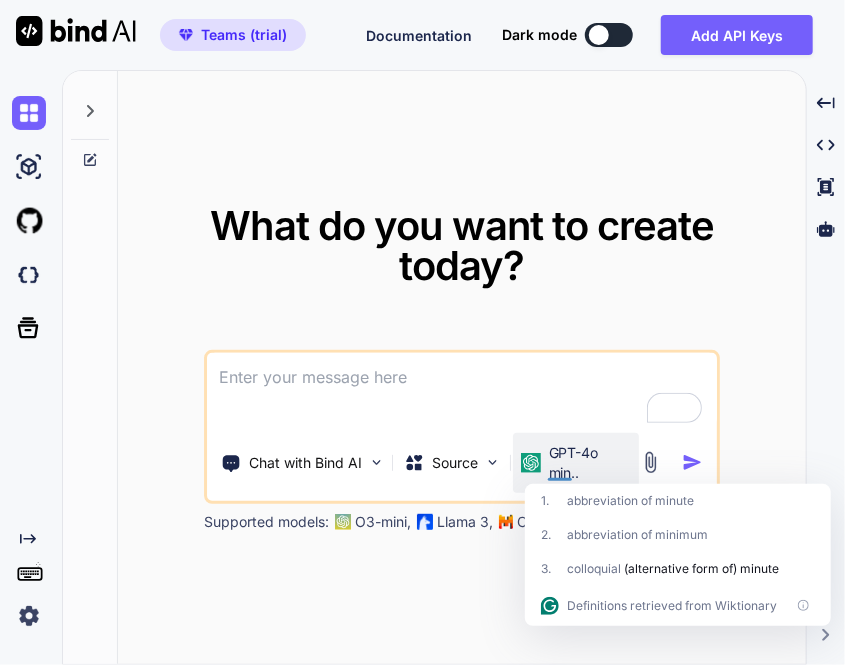 click on "GPT-4o min.." at bounding box center [590, 463] 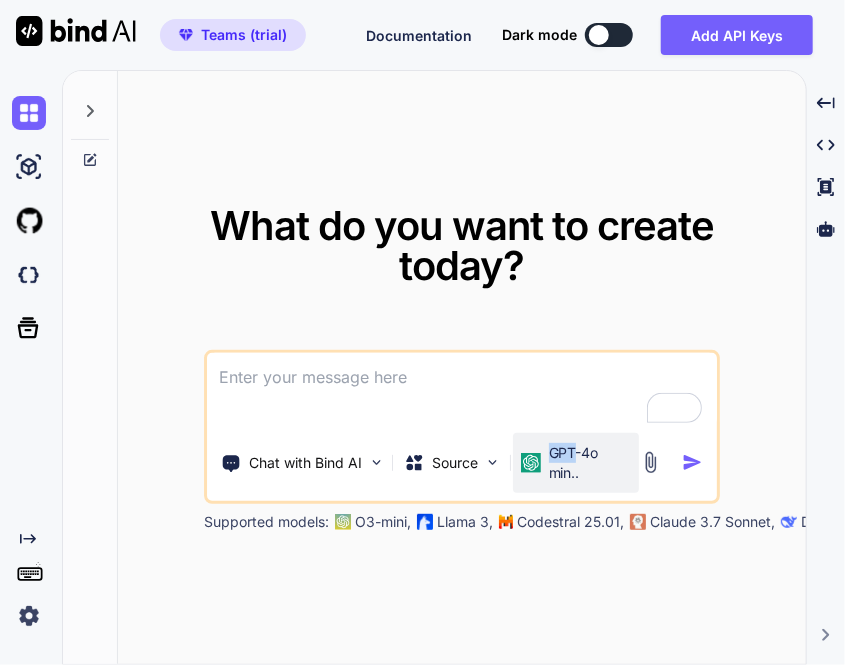 click on "GPT-4o min.." at bounding box center [590, 463] 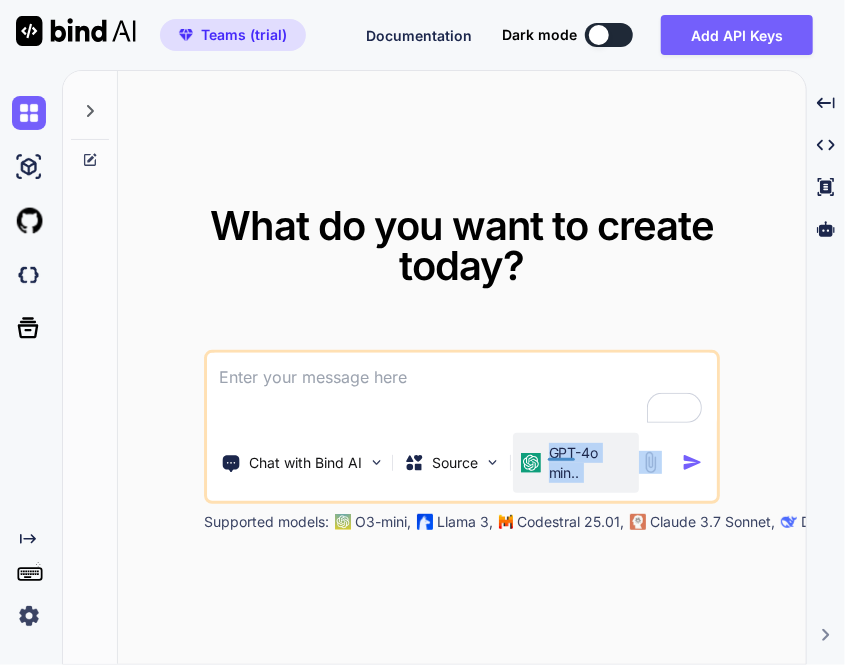 click on "GPT-4o min.." at bounding box center (590, 463) 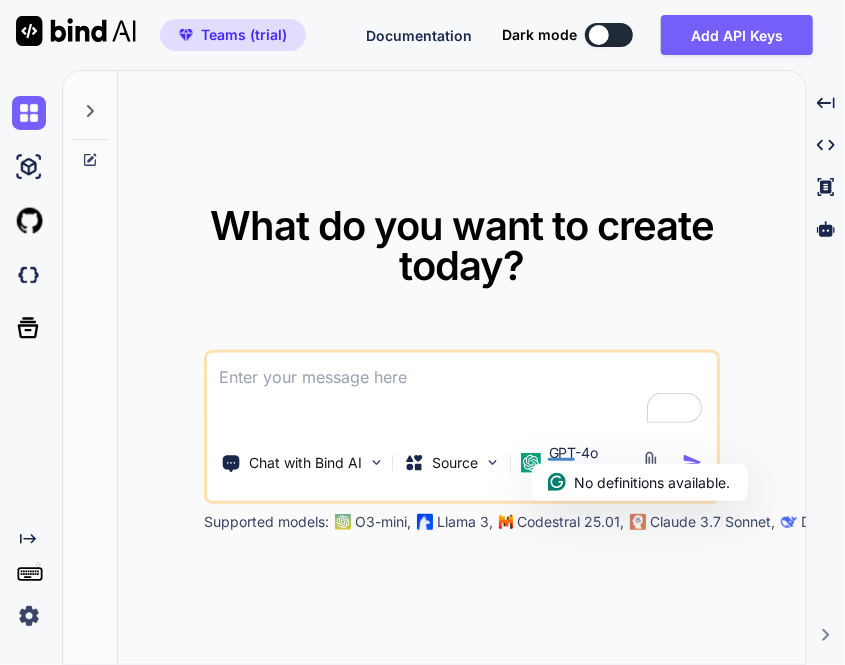 click on "No definitions available." 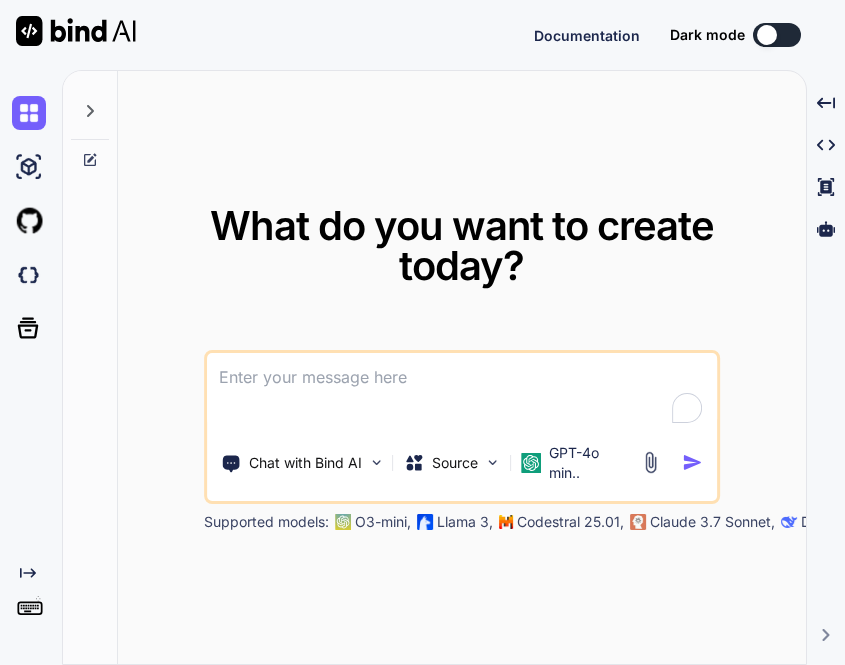 scroll, scrollTop: 0, scrollLeft: 0, axis: both 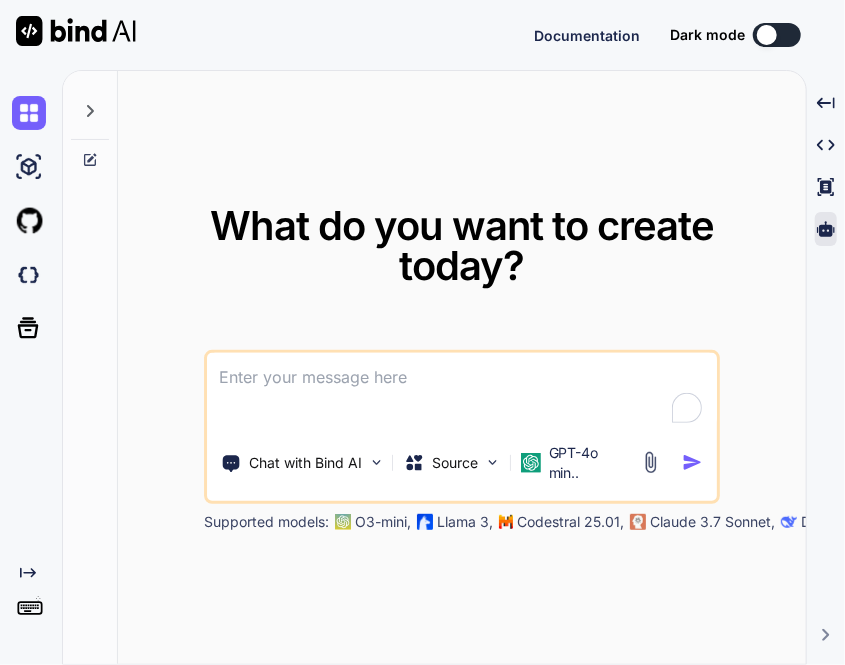 type on "x" 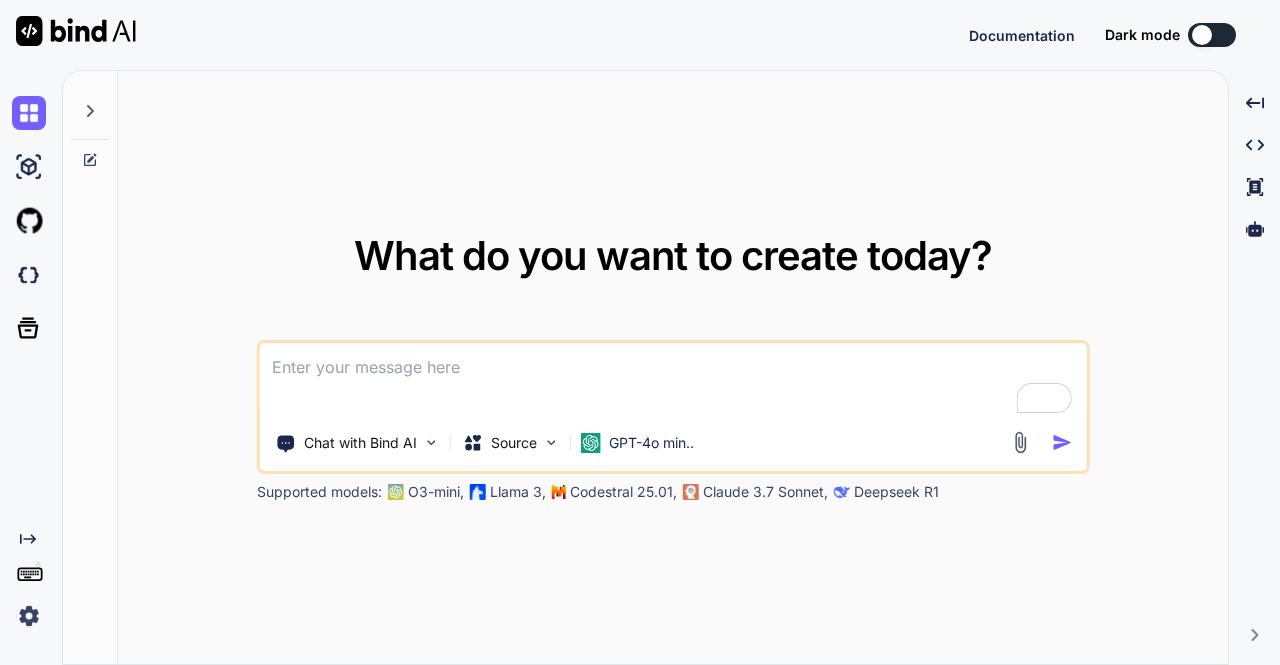 click at bounding box center [29, 616] 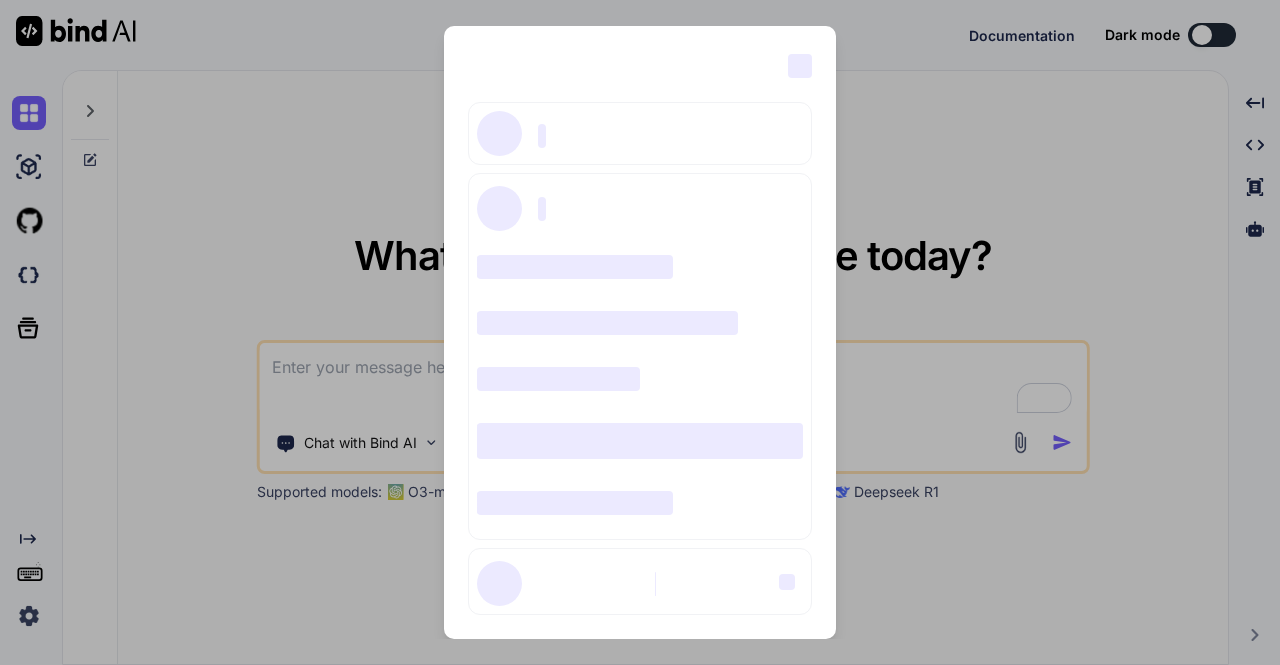 click on "‌ ‌ ‌ ‌ ‌ ‌ ‌ ‌ ‌ ‌ ‌ ‌ ‌ ‌ ‌" at bounding box center (640, 332) 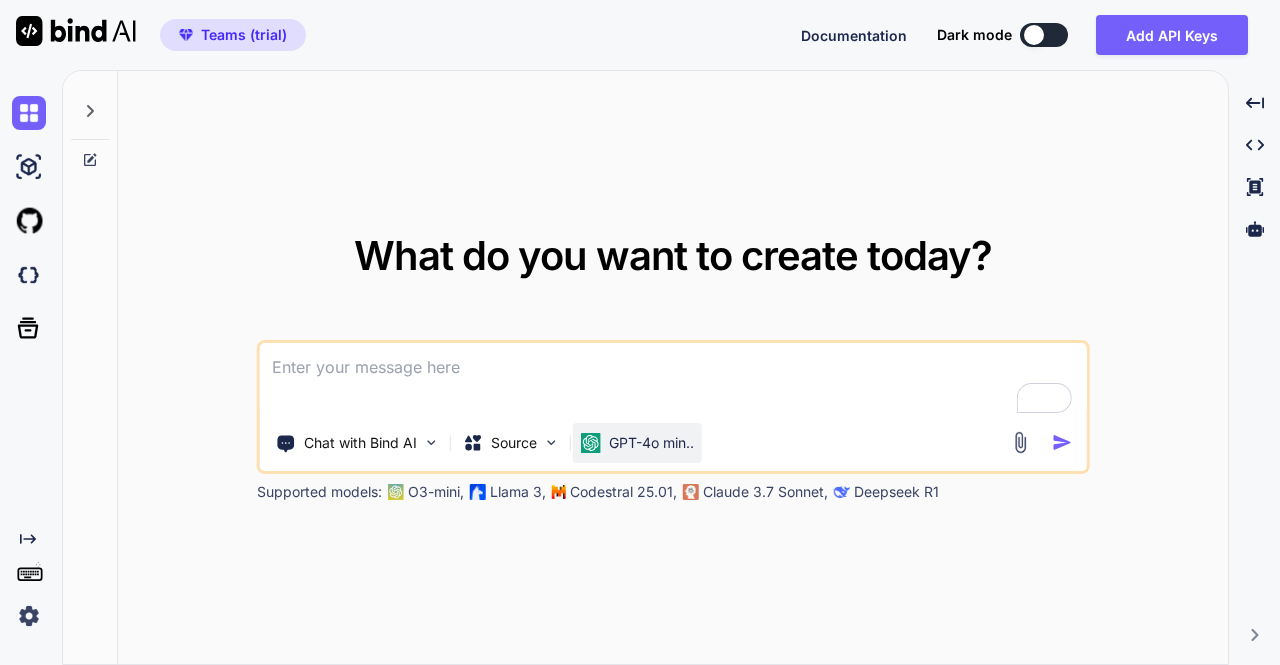 click on "GPT-4o min.." at bounding box center (651, 443) 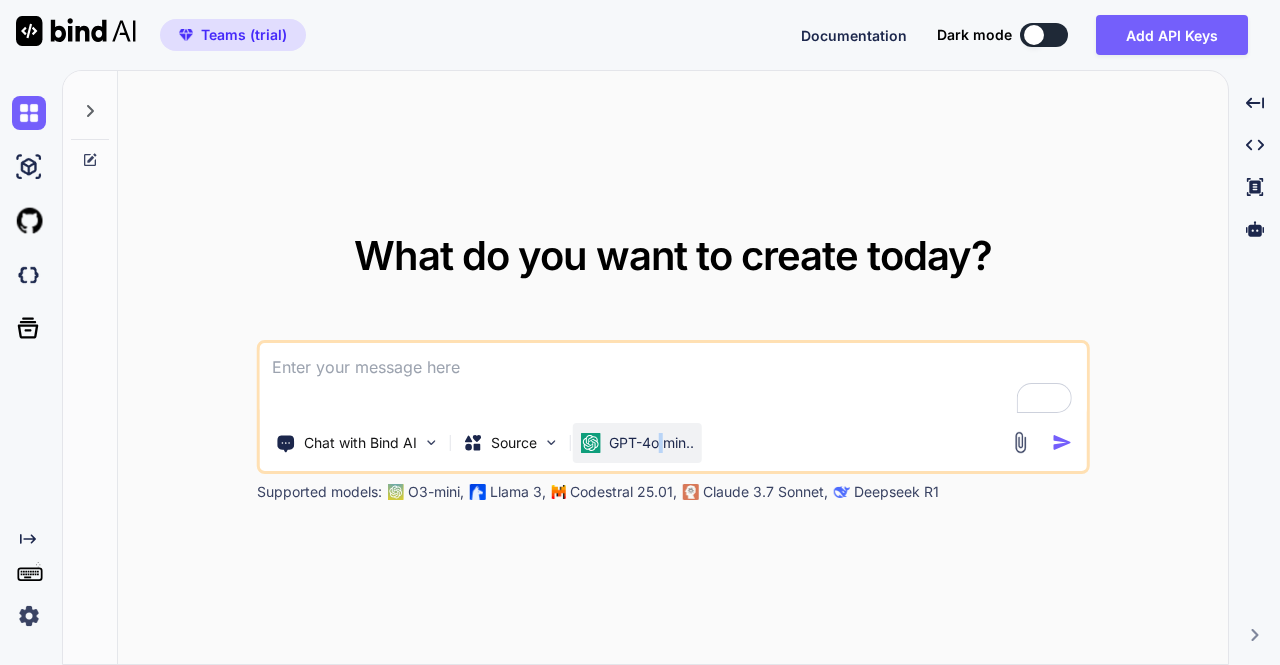 click on "GPT-4o min.." at bounding box center (651, 443) 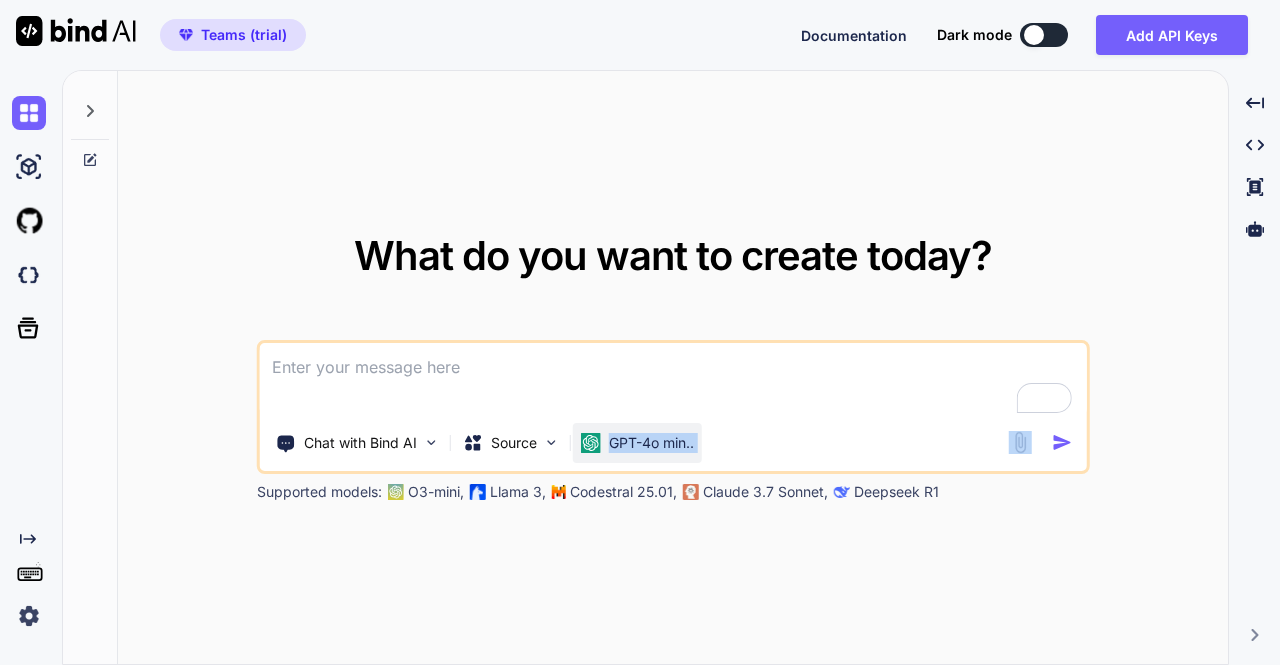 click on "GPT-4o min.." at bounding box center [651, 443] 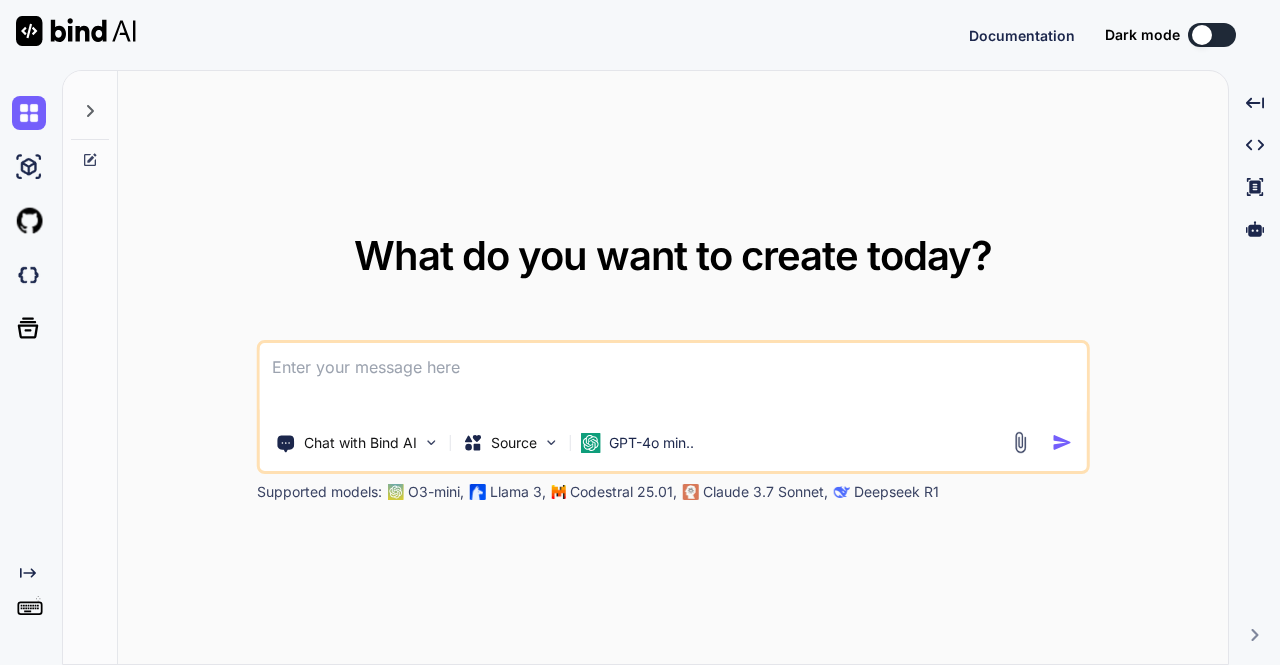 scroll, scrollTop: 0, scrollLeft: 0, axis: both 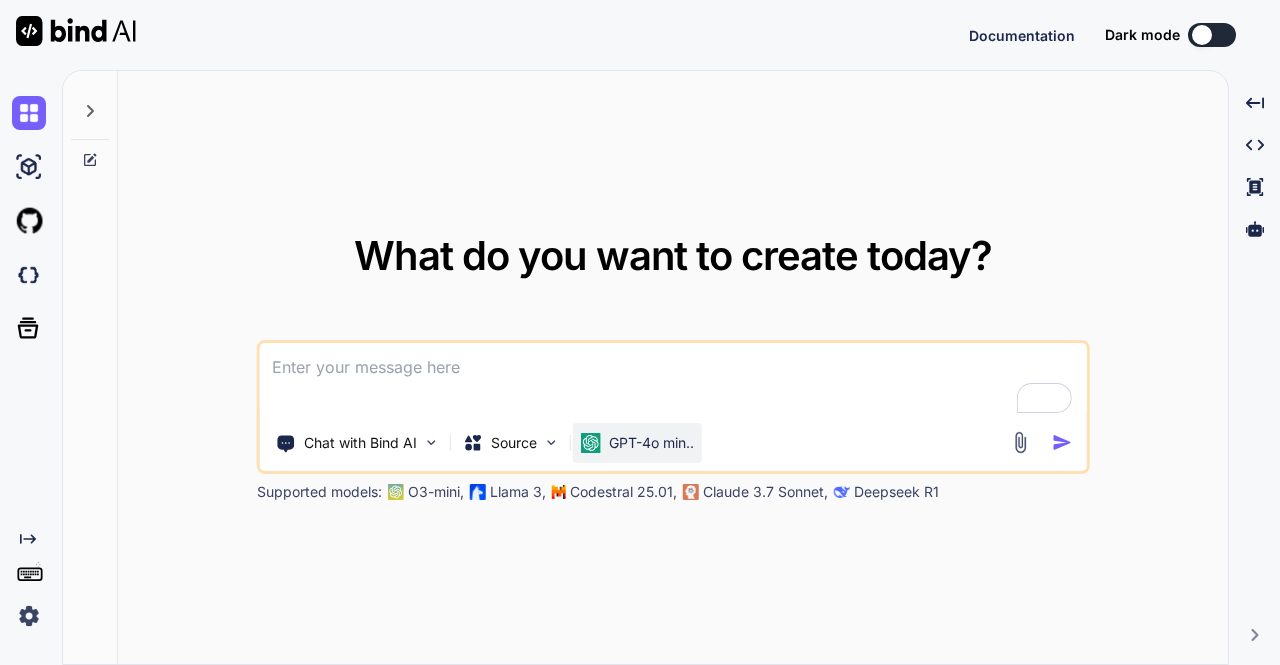 click on "GPT-4o min.." at bounding box center (651, 443) 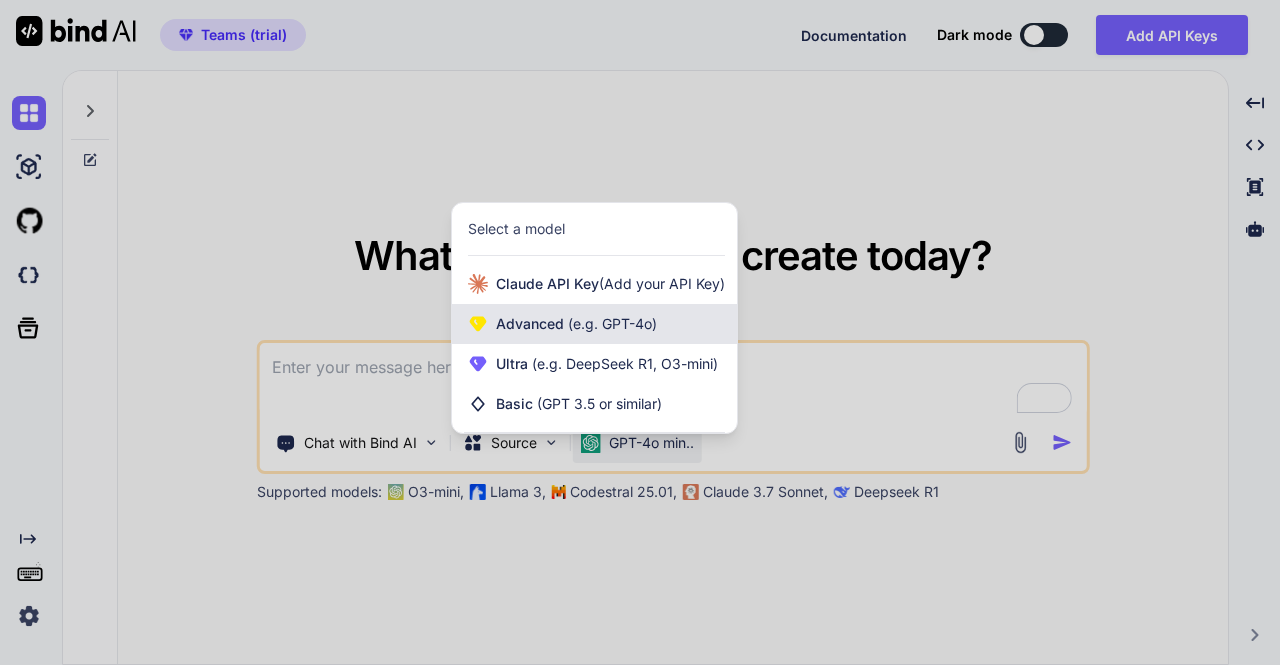 click on "Advanced     (e.g. GPT-4o)" at bounding box center [576, 324] 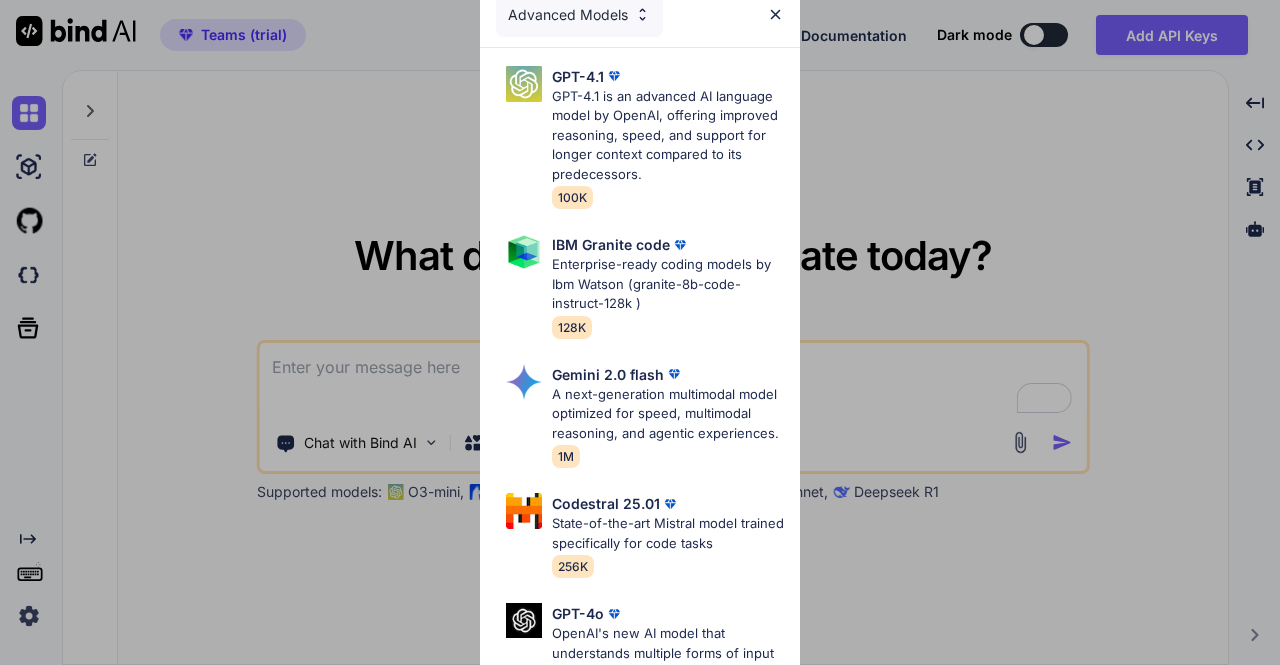 click at bounding box center [775, 14] 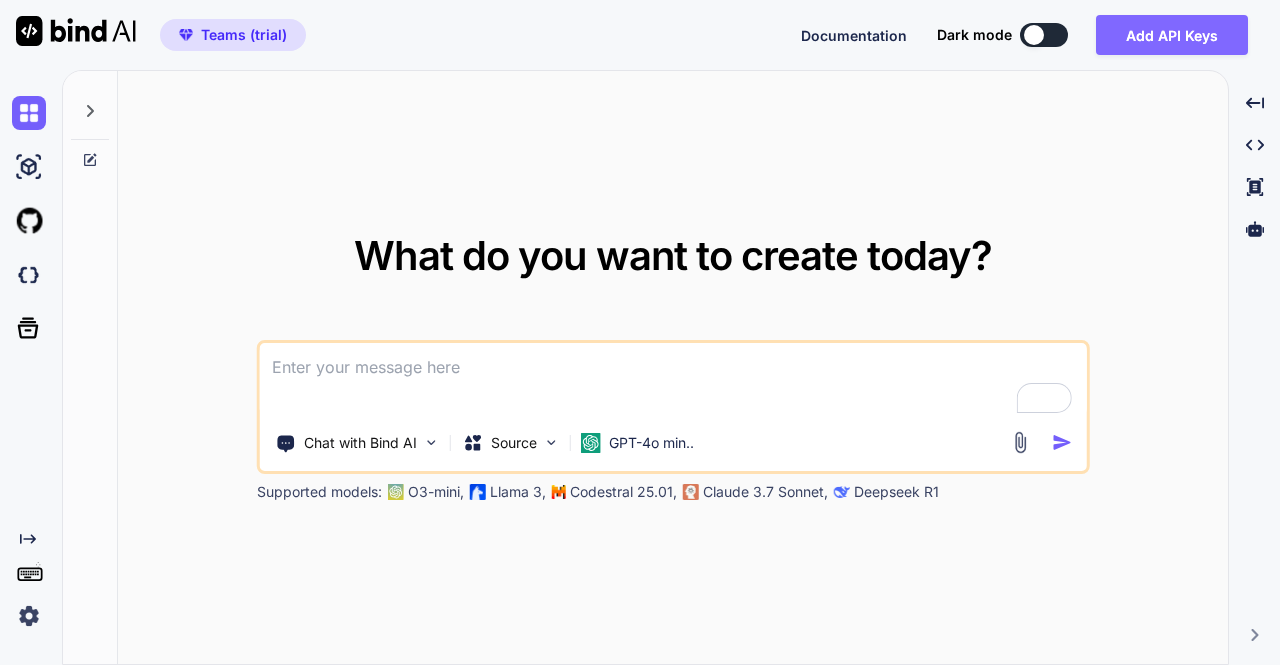 click on "Add API Keys" at bounding box center [1172, 35] 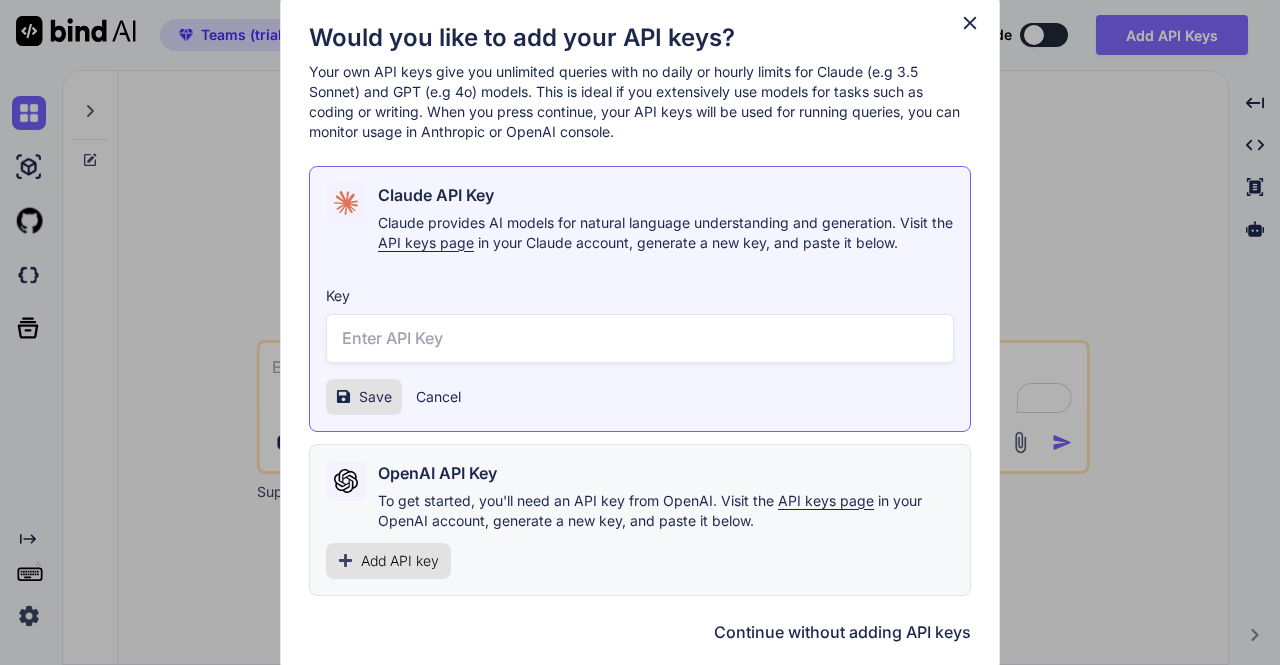 type on "x" 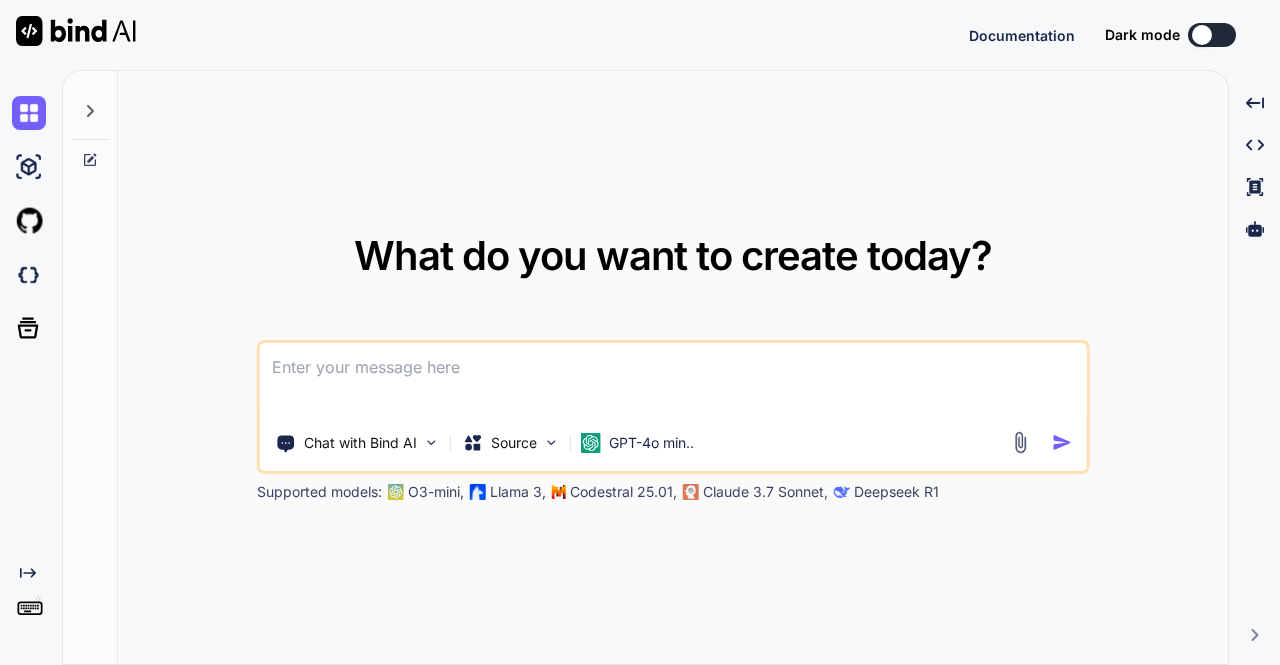scroll, scrollTop: 0, scrollLeft: 0, axis: both 